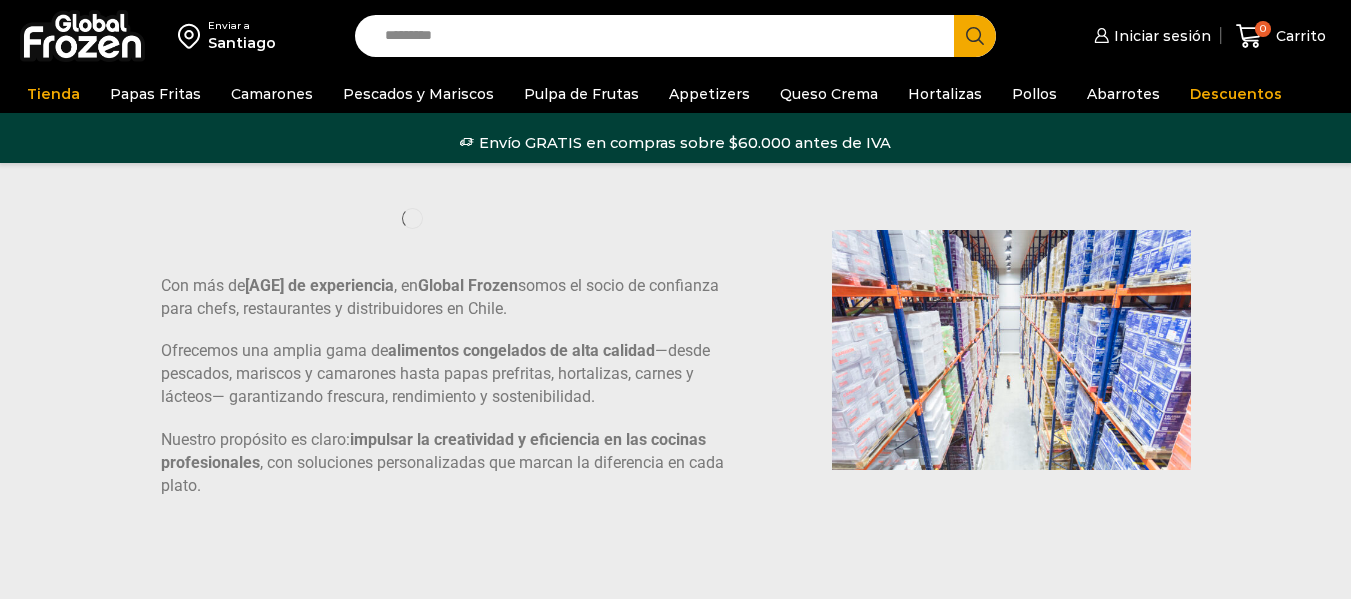 scroll, scrollTop: 0, scrollLeft: 0, axis: both 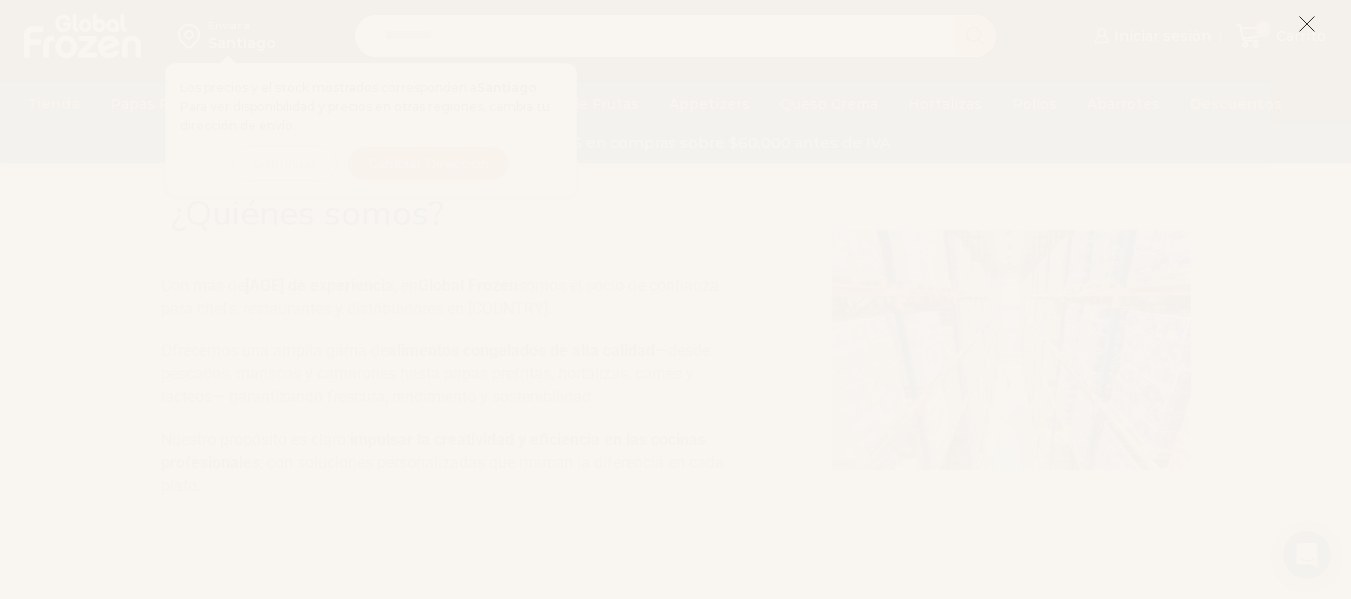 click at bounding box center (1307, 24) 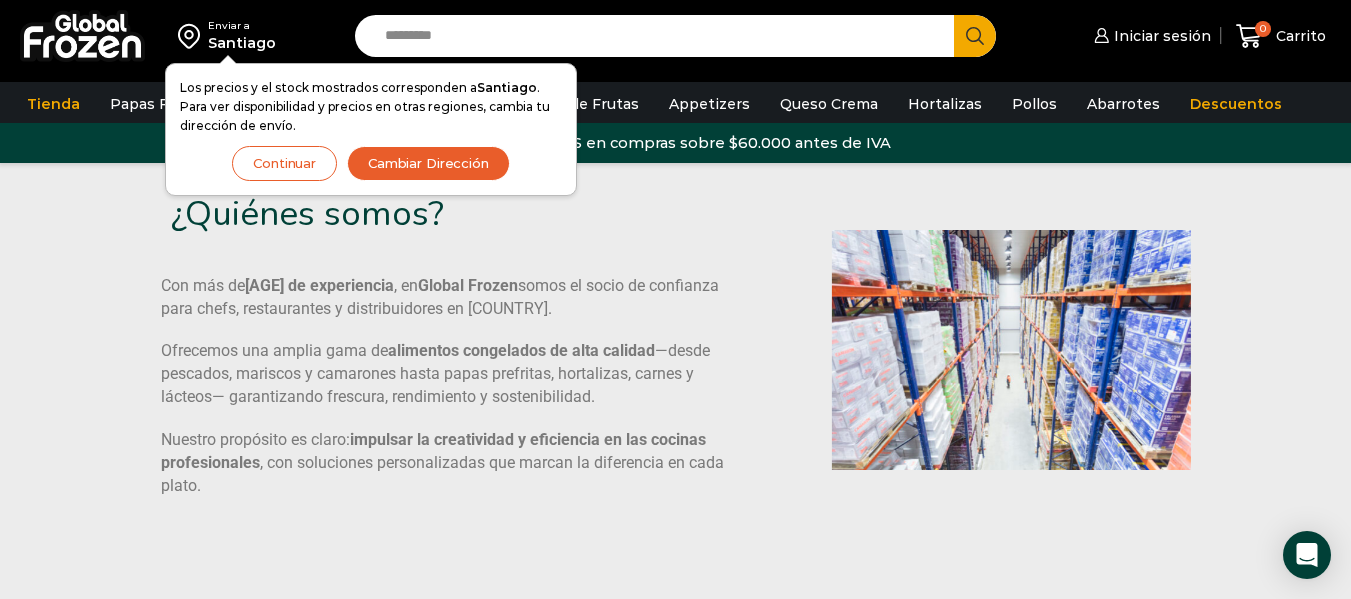 click on "¿Quiénes somos?
Con más de  18 años de experiencia , en  Global Frozen  somos el socio de confianza para chefs, restaurantes y distribuidores en Chile.
Ofrecemos una amplia gama de  alimentos congelados de alta calidad  —desde pescados, mariscos y camarones hasta papas prefritas, hortalizas, carnes y lácteos— garantizando frescura, rendimiento y sostenibilidad.
Nuestro propósito es claro:  impulsar la creatividad y eficiencia en las cocinas profesionales , con soluciones personalizadas que marcan la diferencia en cada plato." at bounding box center [675, 350] 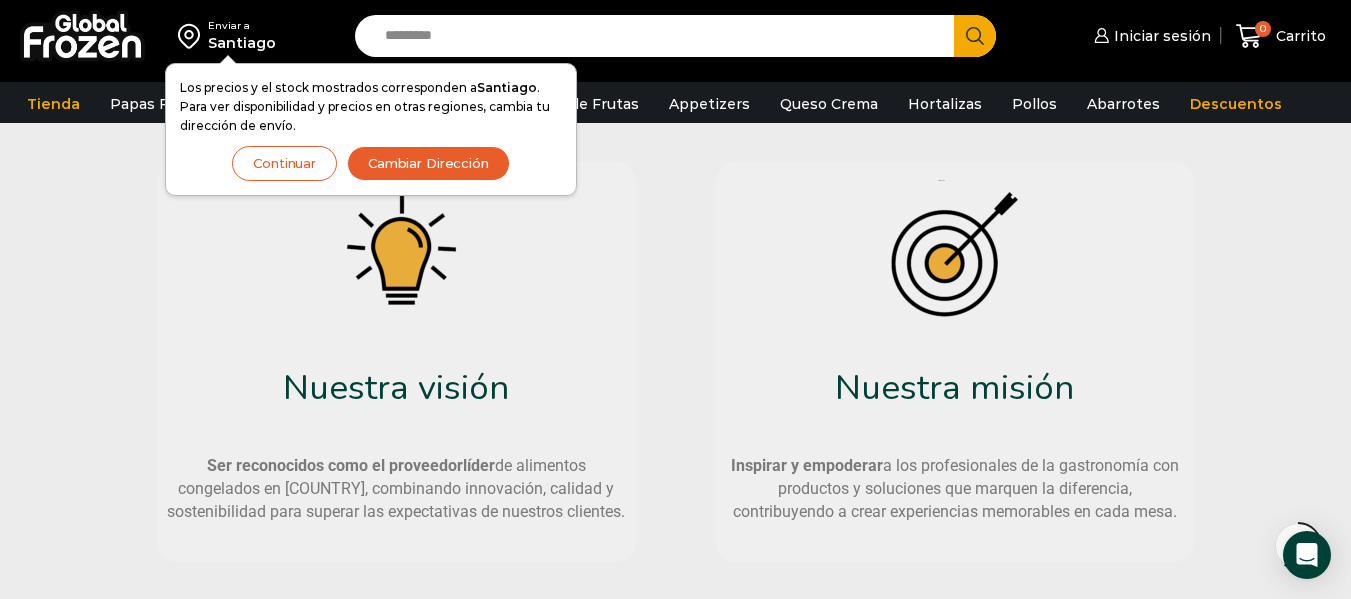scroll, scrollTop: 978, scrollLeft: 0, axis: vertical 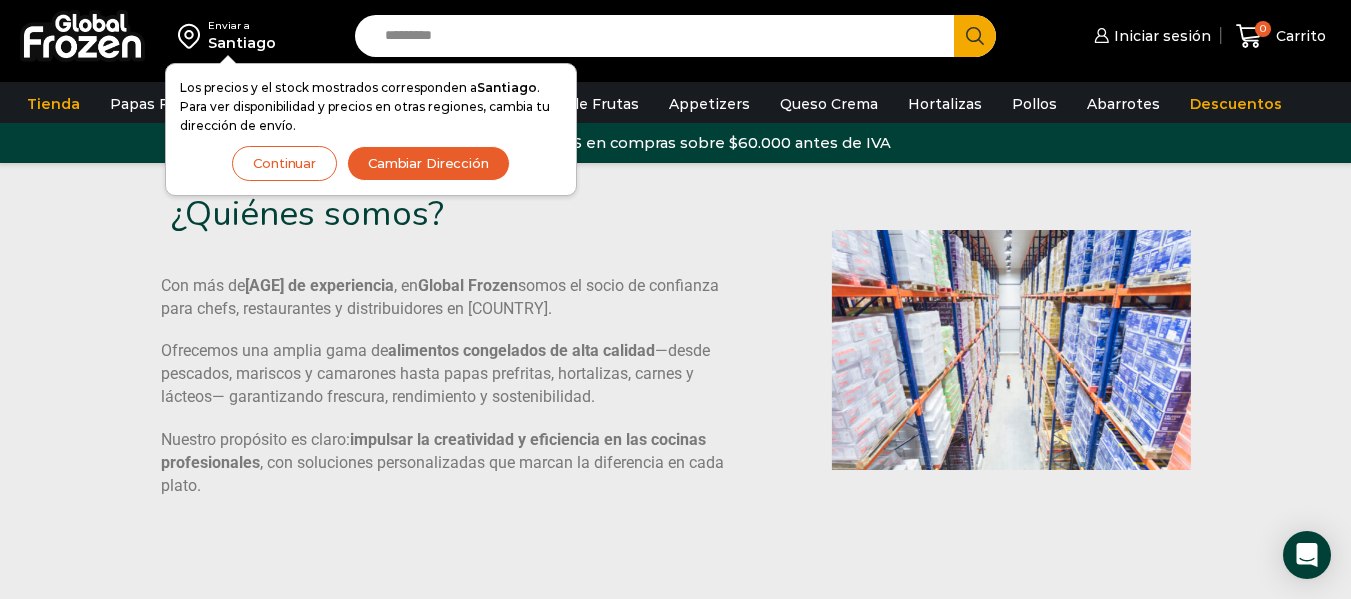 click on "¿Quiénes somos?
Con más de  18 años de experiencia , en  Global Frozen  somos el socio de confianza para chefs, restaurantes y distribuidores en Chile.
Ofrecemos una amplia gama de  alimentos congelados de alta calidad  —desde pescados, mariscos y camarones hasta papas prefritas, hortalizas, carnes y lácteos— garantizando frescura, rendimiento y sostenibilidad.
Nuestro propósito es claro:  impulsar la creatividad y eficiencia en las cocinas profesionales , con soluciones personalizadas que marcan la diferencia en cada plato." at bounding box center [675, 350] 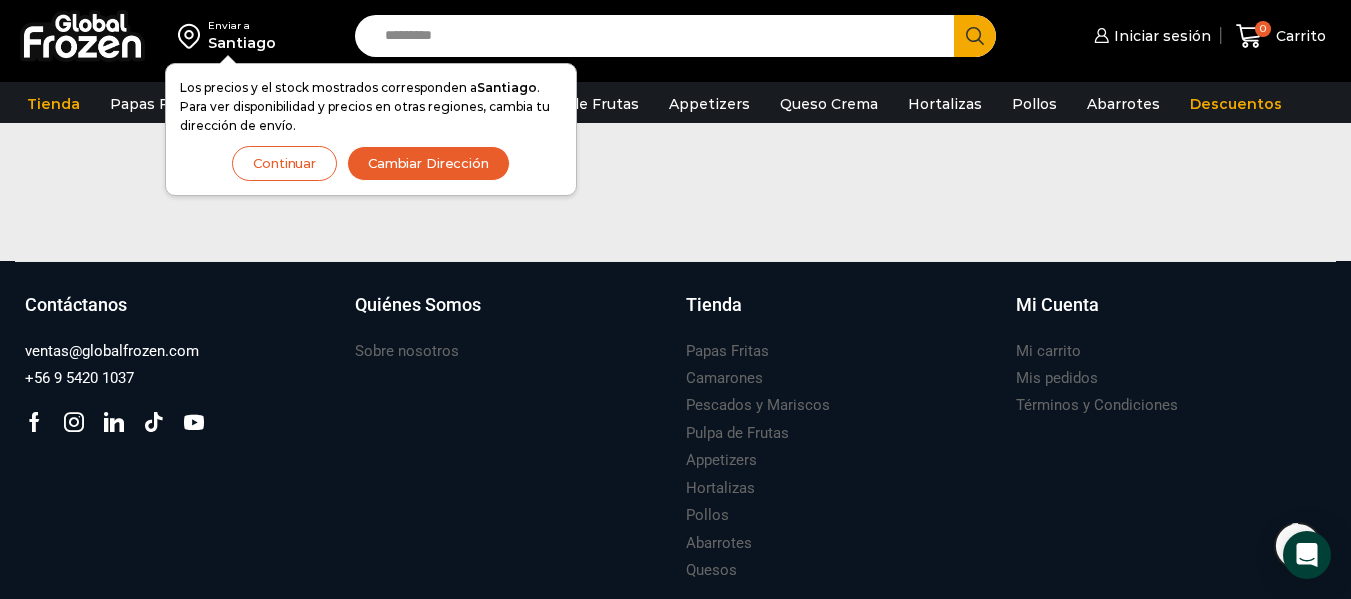 scroll, scrollTop: 1568, scrollLeft: 0, axis: vertical 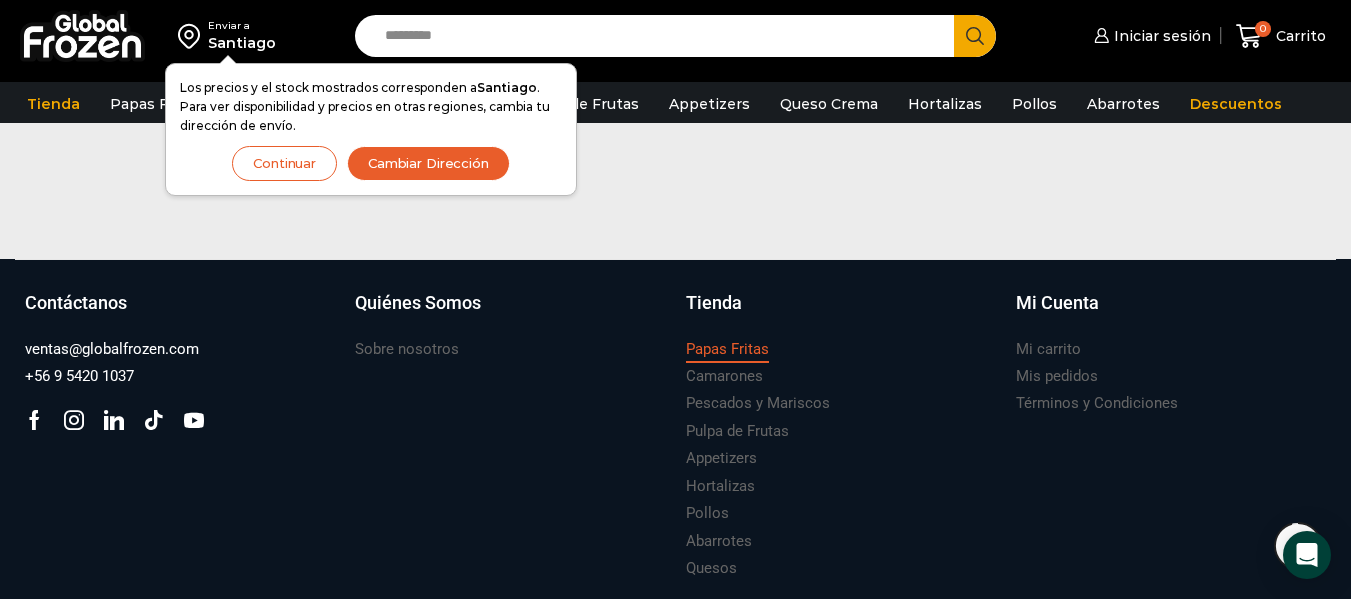 click on "Papas Fritas" at bounding box center [727, 349] 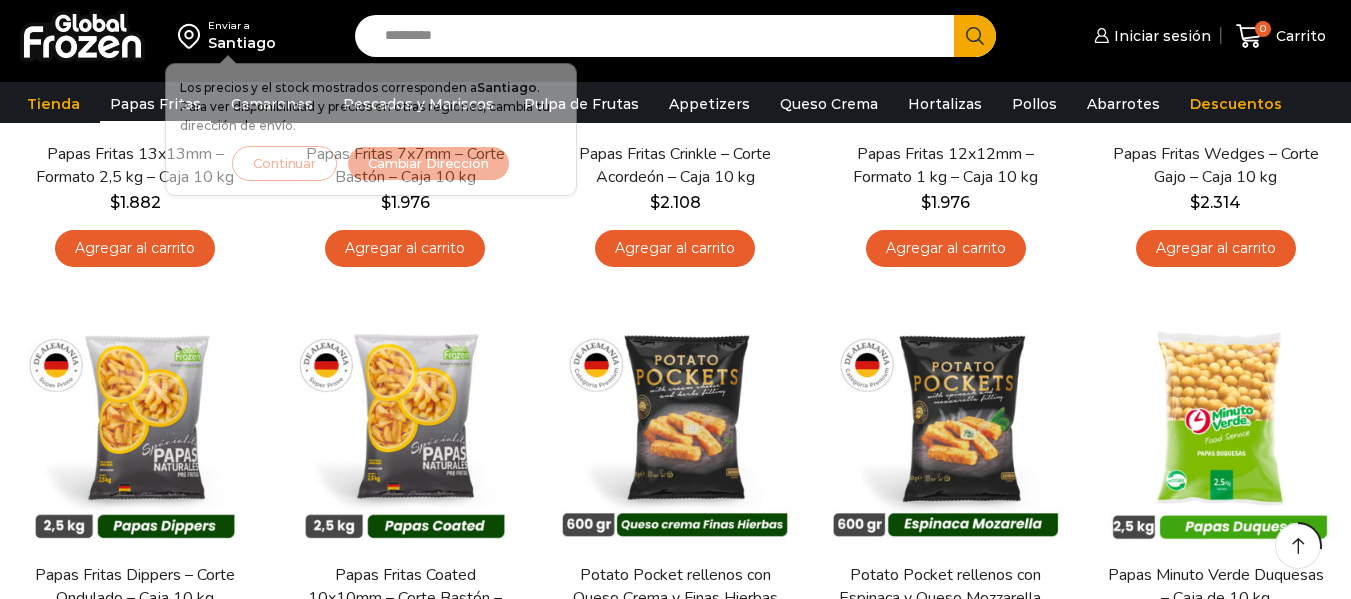 scroll, scrollTop: 420, scrollLeft: 0, axis: vertical 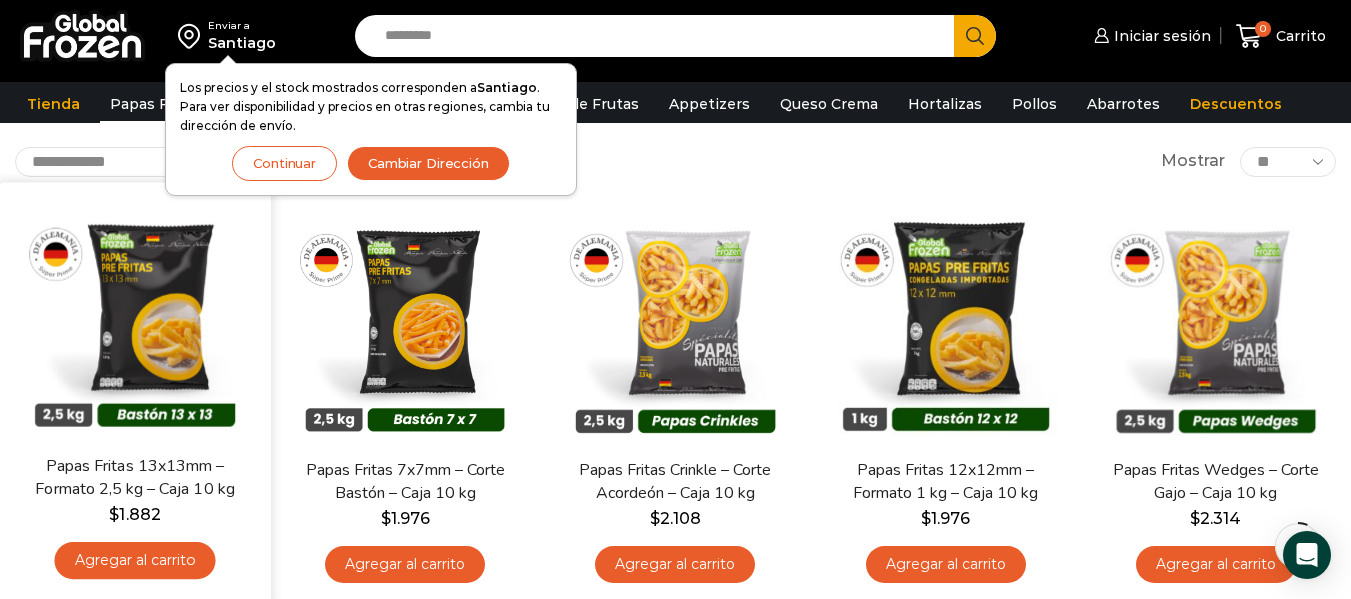 click on "Hay stock
Vista Rápida
Papas Fritas 13x13mm – Formato 2,5 kg – Caja 10 kg
$ 1.882
Agregar al carrito" at bounding box center (135, 394) 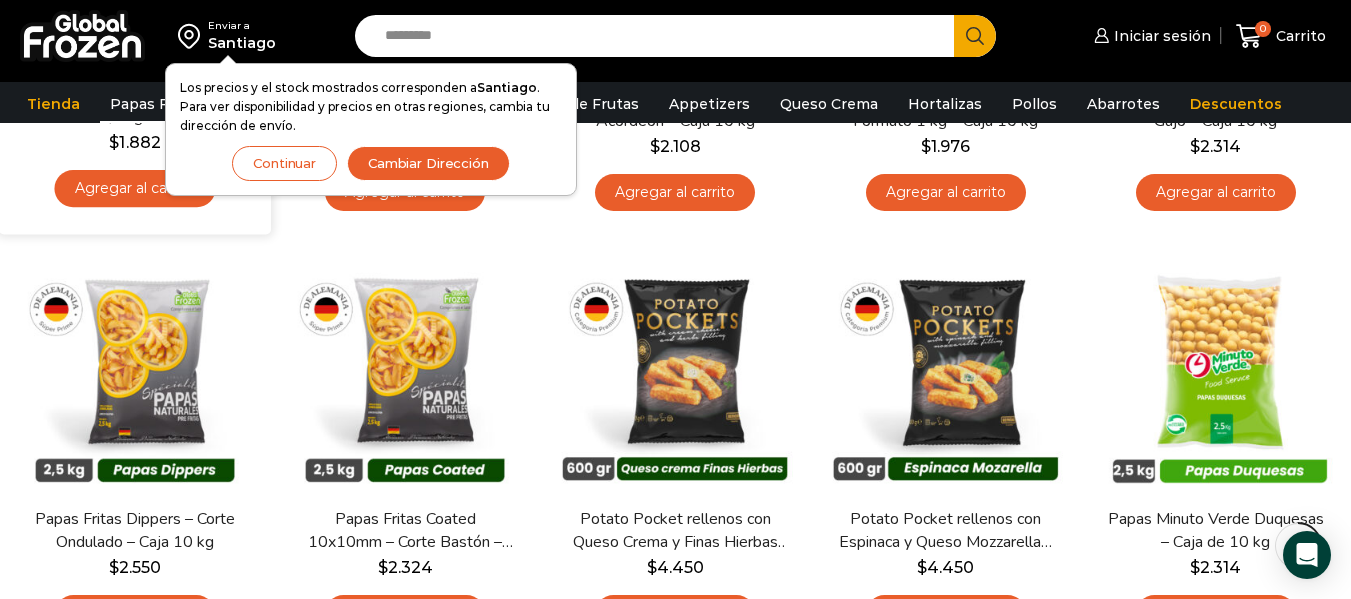 scroll, scrollTop: 0, scrollLeft: 0, axis: both 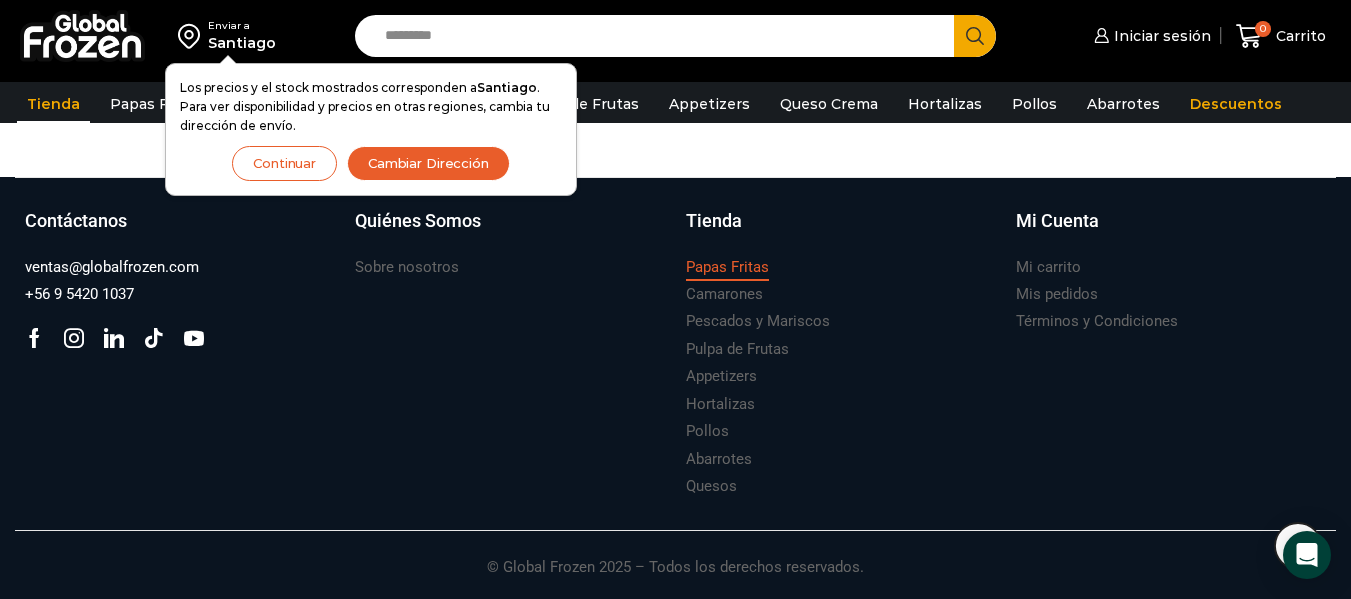 click on "Papas Fritas" at bounding box center (727, 267) 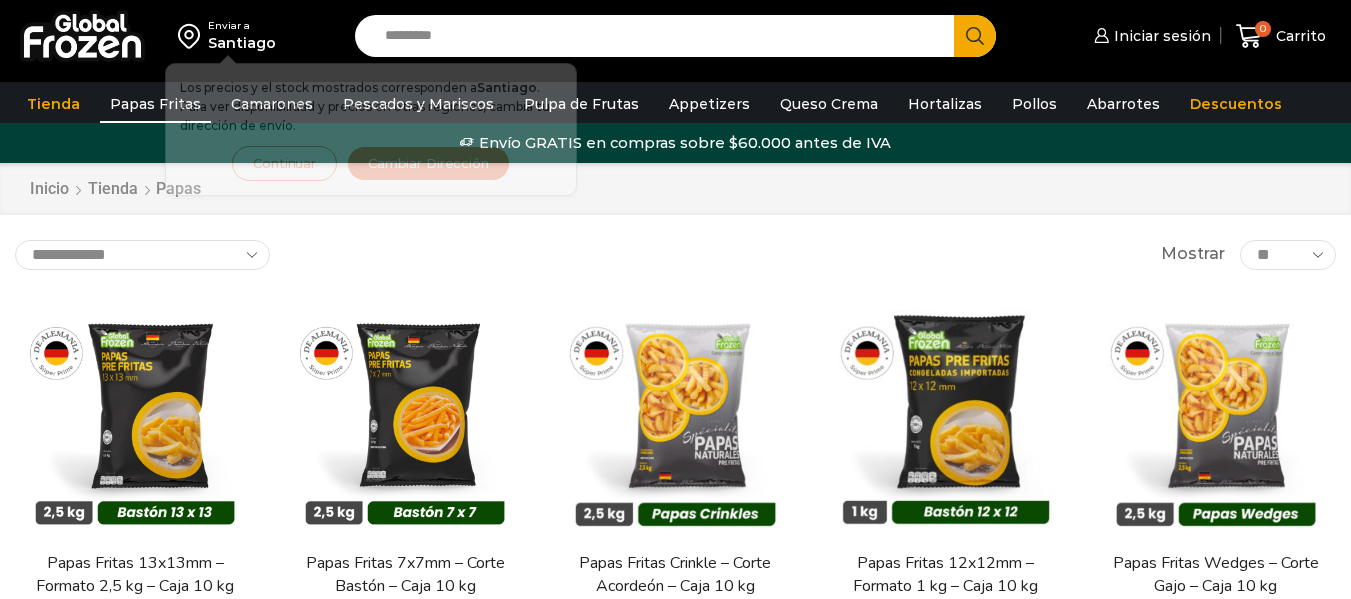 scroll, scrollTop: 0, scrollLeft: 0, axis: both 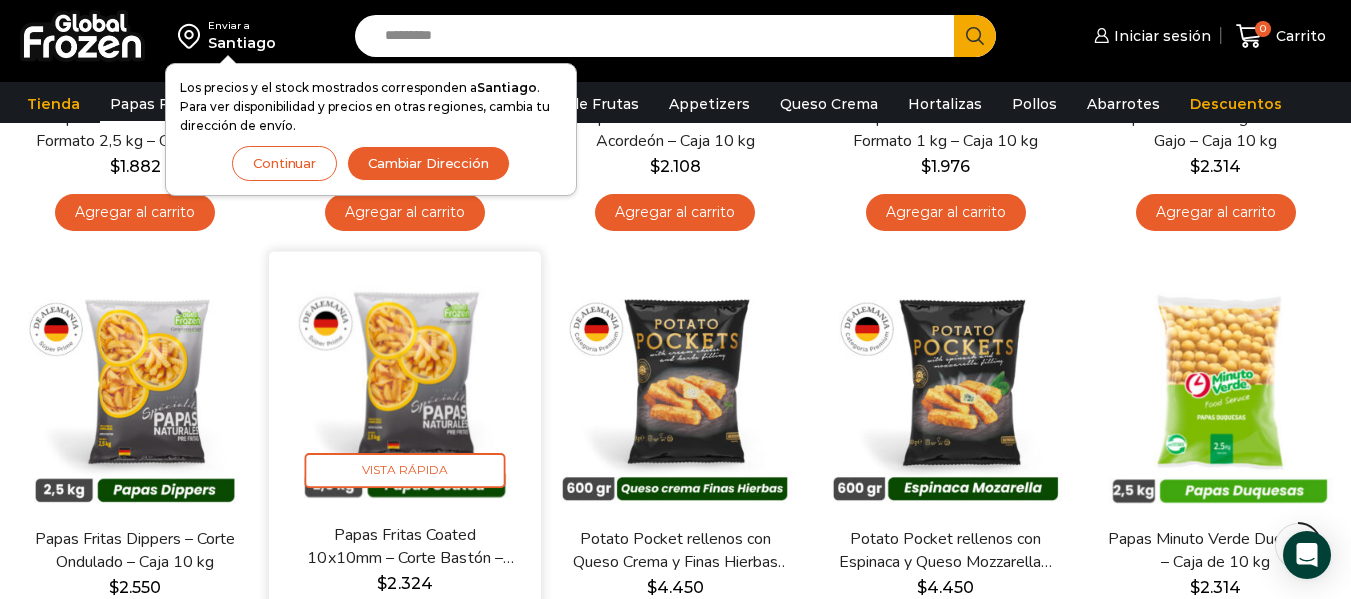 click at bounding box center [405, 387] 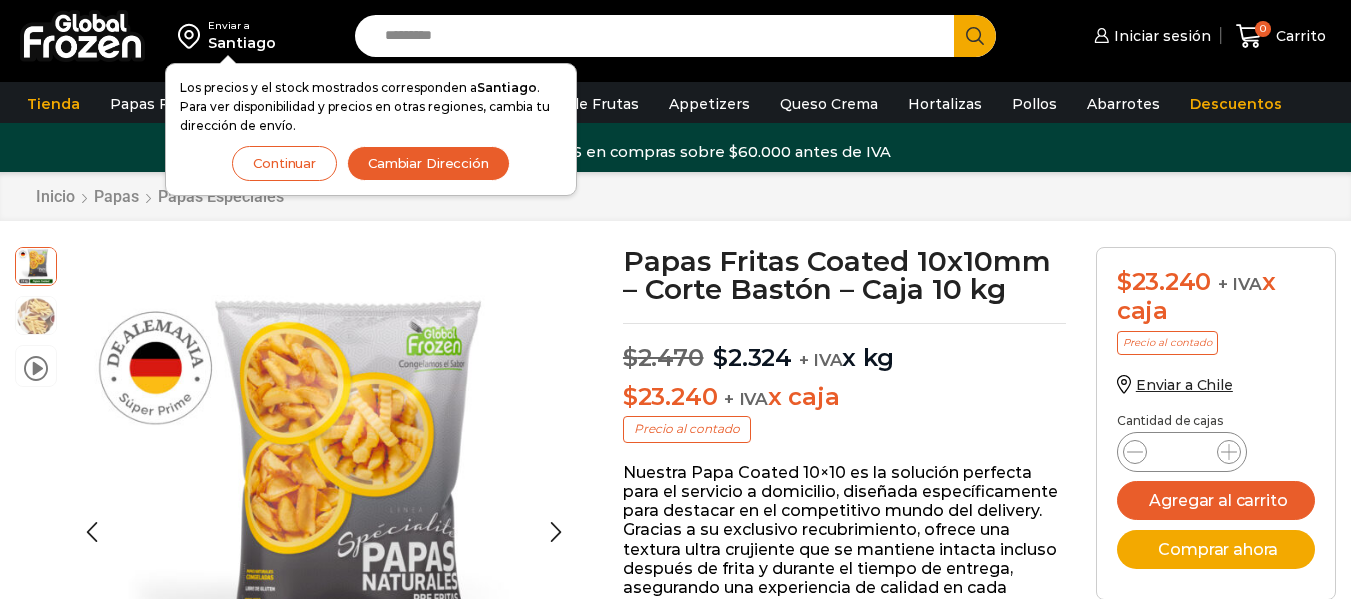 scroll, scrollTop: 1, scrollLeft: 0, axis: vertical 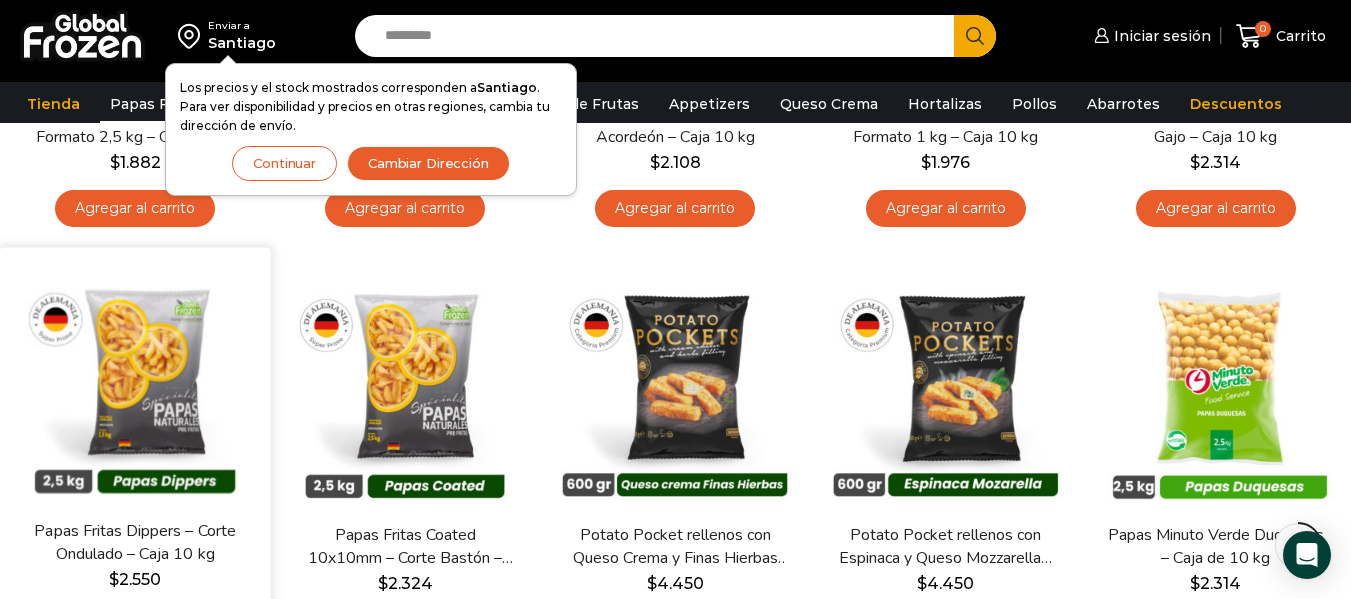 drag, startPoint x: 0, startPoint y: 0, endPoint x: 0, endPoint y: 373, distance: 373 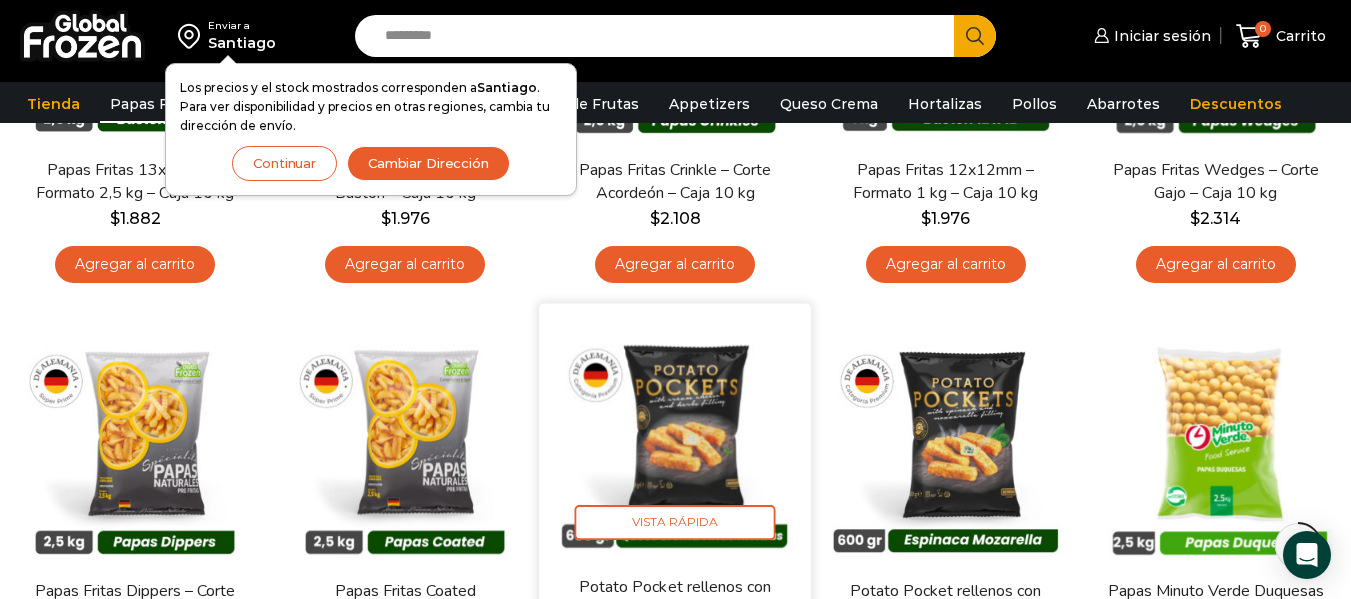 scroll, scrollTop: 0, scrollLeft: 0, axis: both 